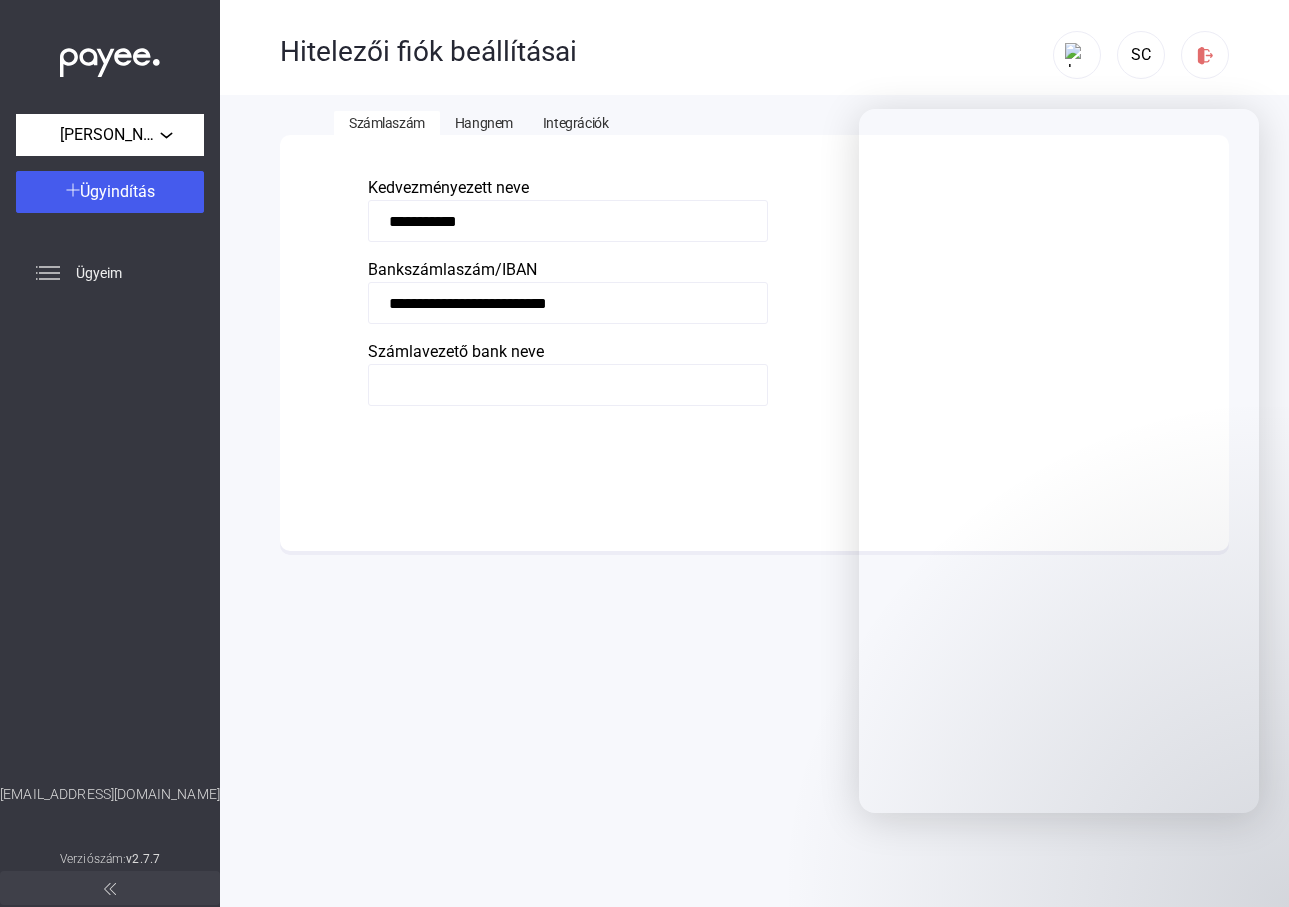 scroll, scrollTop: 0, scrollLeft: 0, axis: both 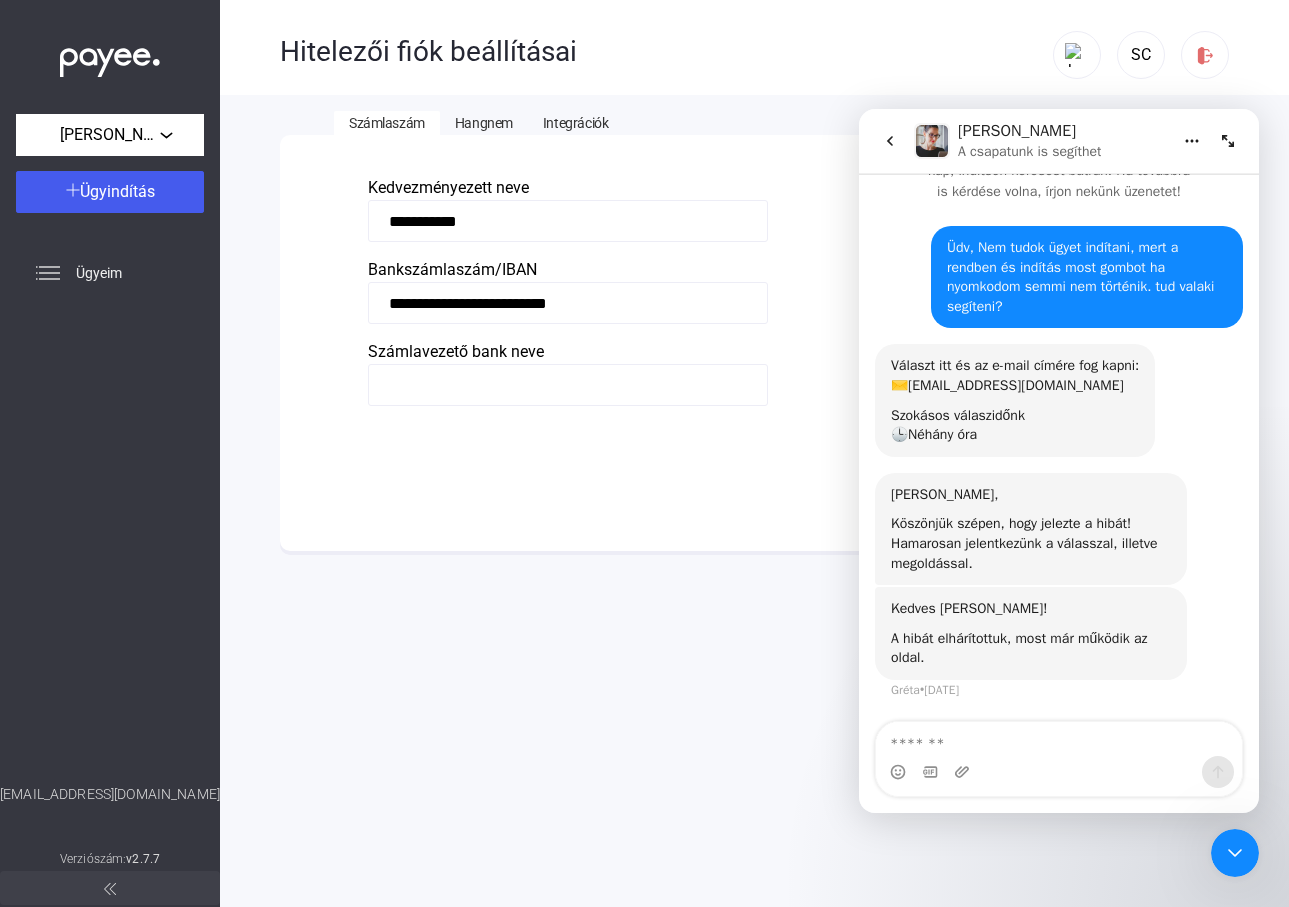 click 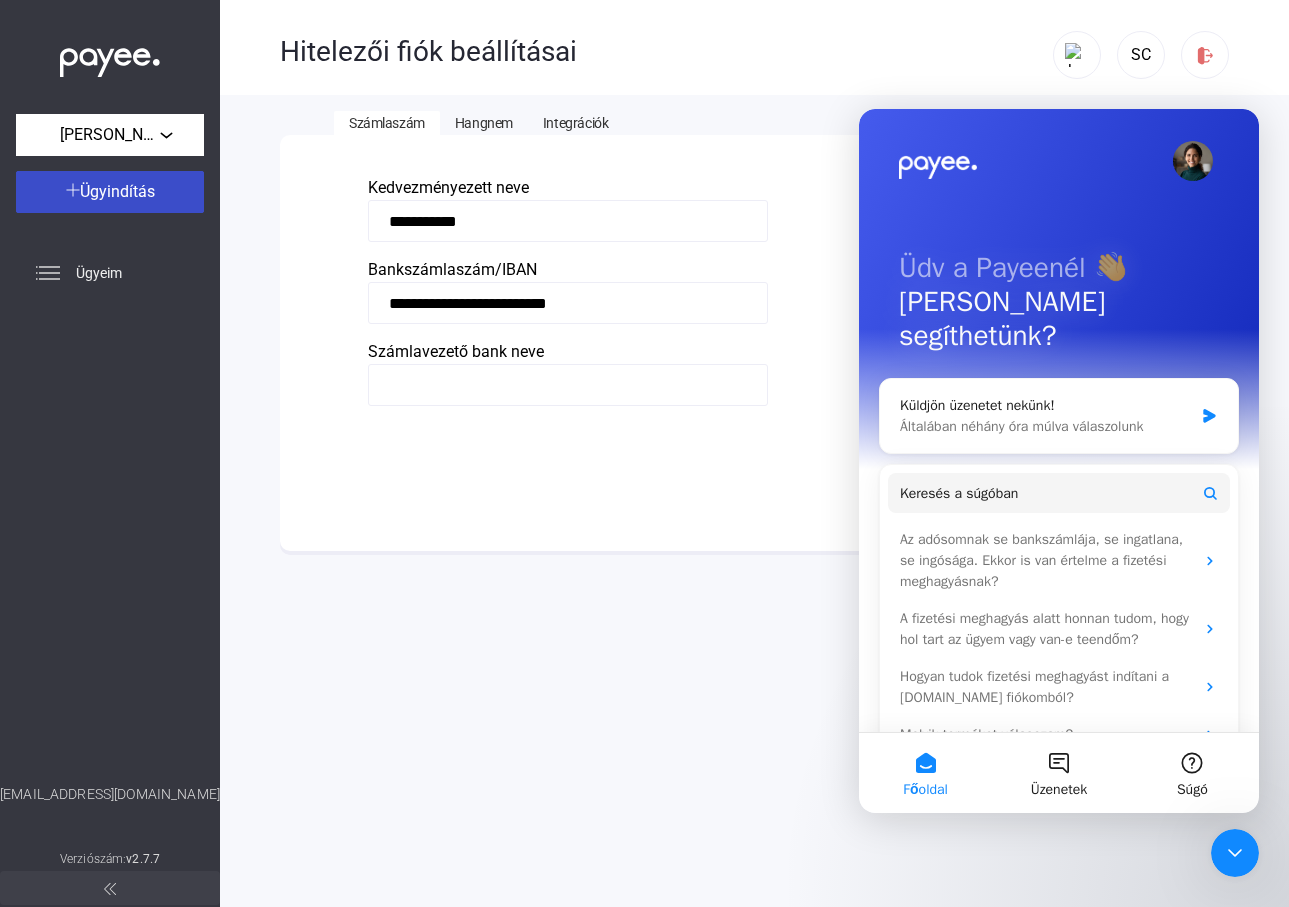 click on "Ügyindítás" 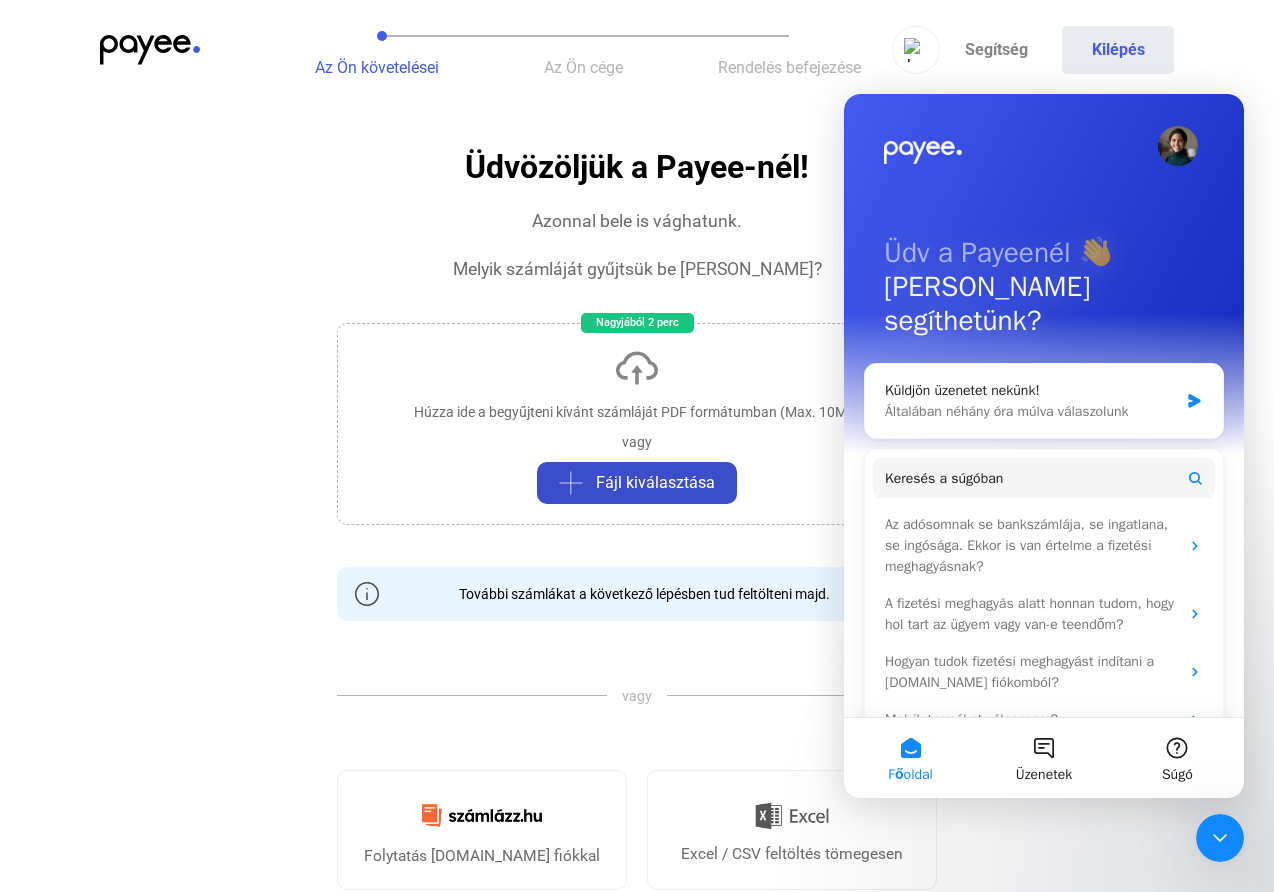 click on "Fájl kiválasztása" 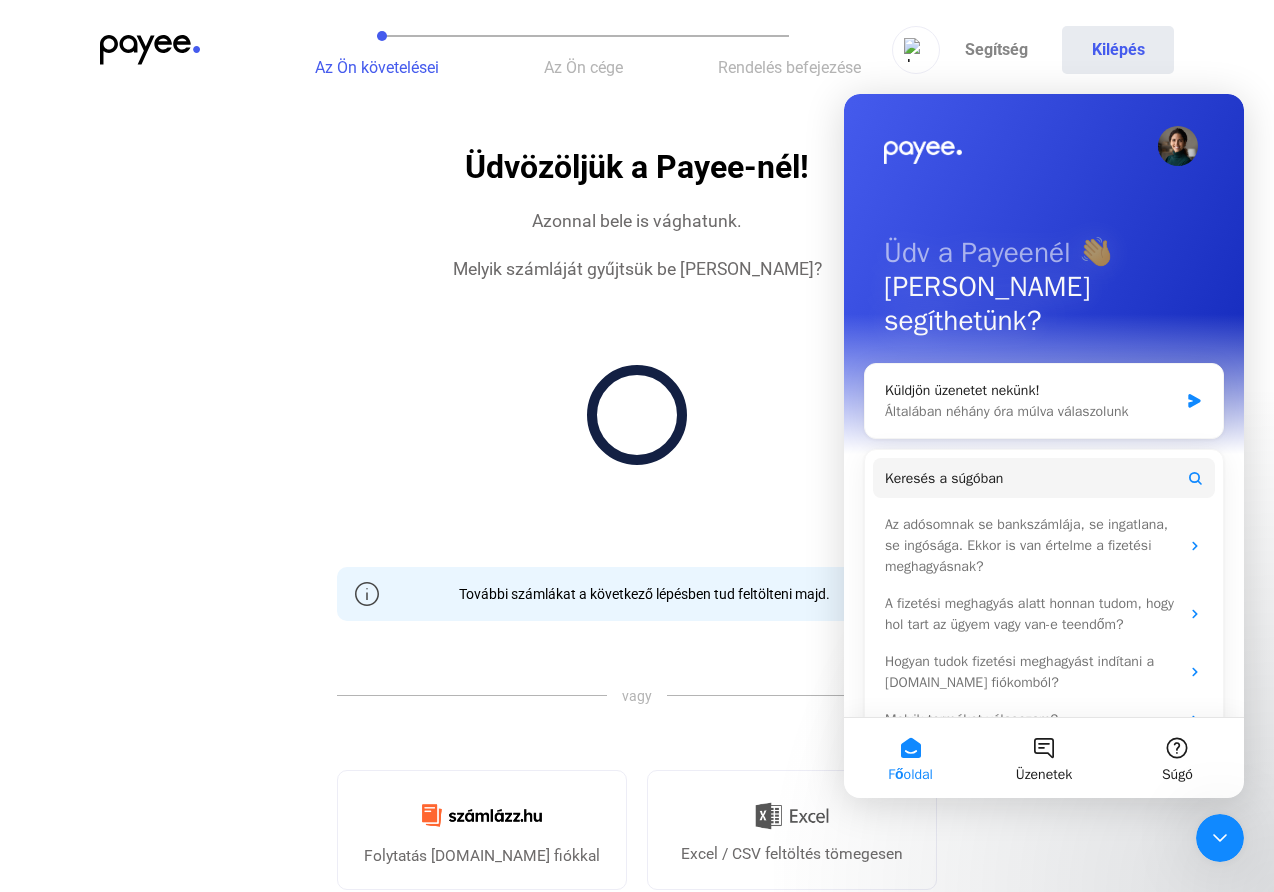 drag, startPoint x: 1222, startPoint y: 833, endPoint x: 1234, endPoint y: 830, distance: 12.369317 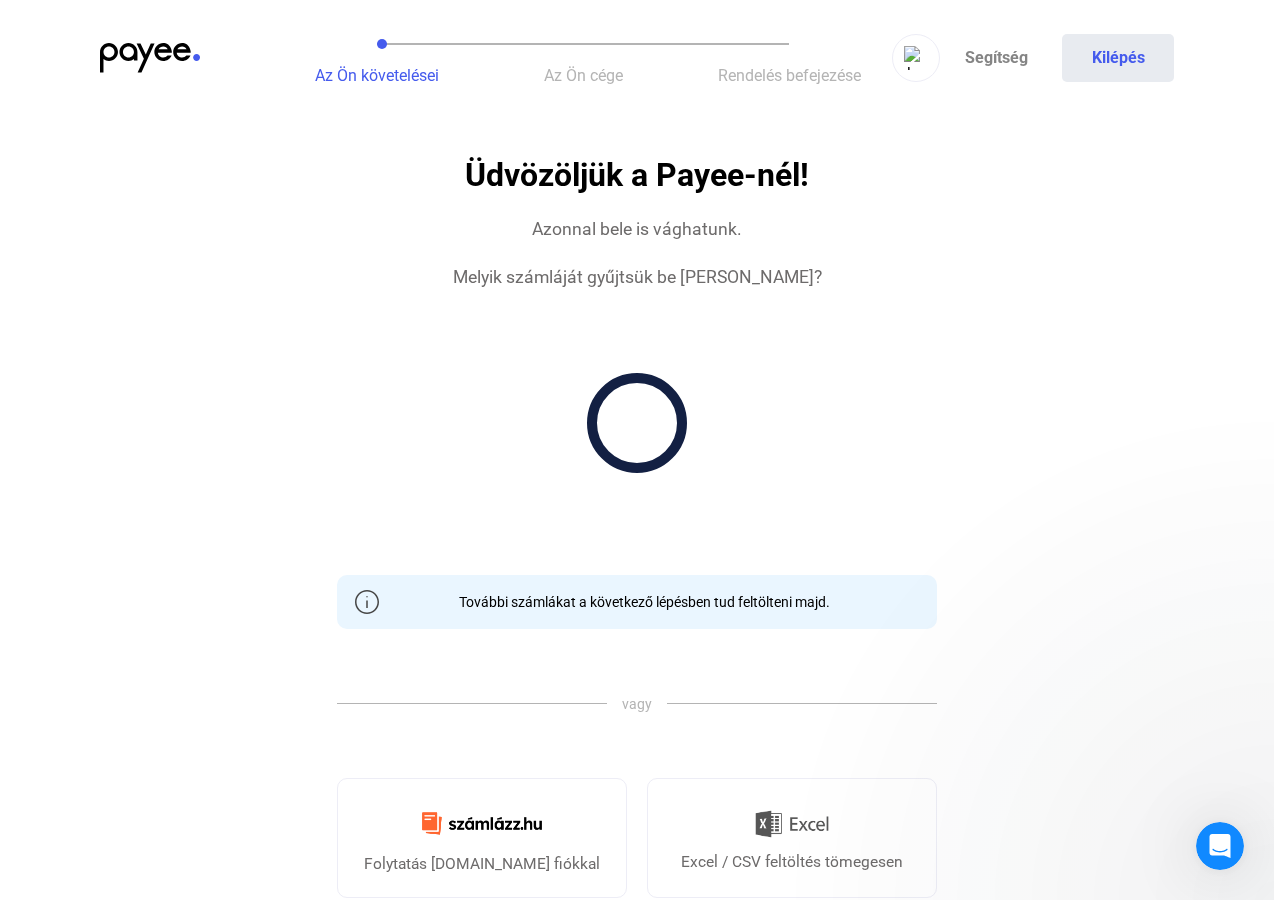 scroll, scrollTop: 0, scrollLeft: 0, axis: both 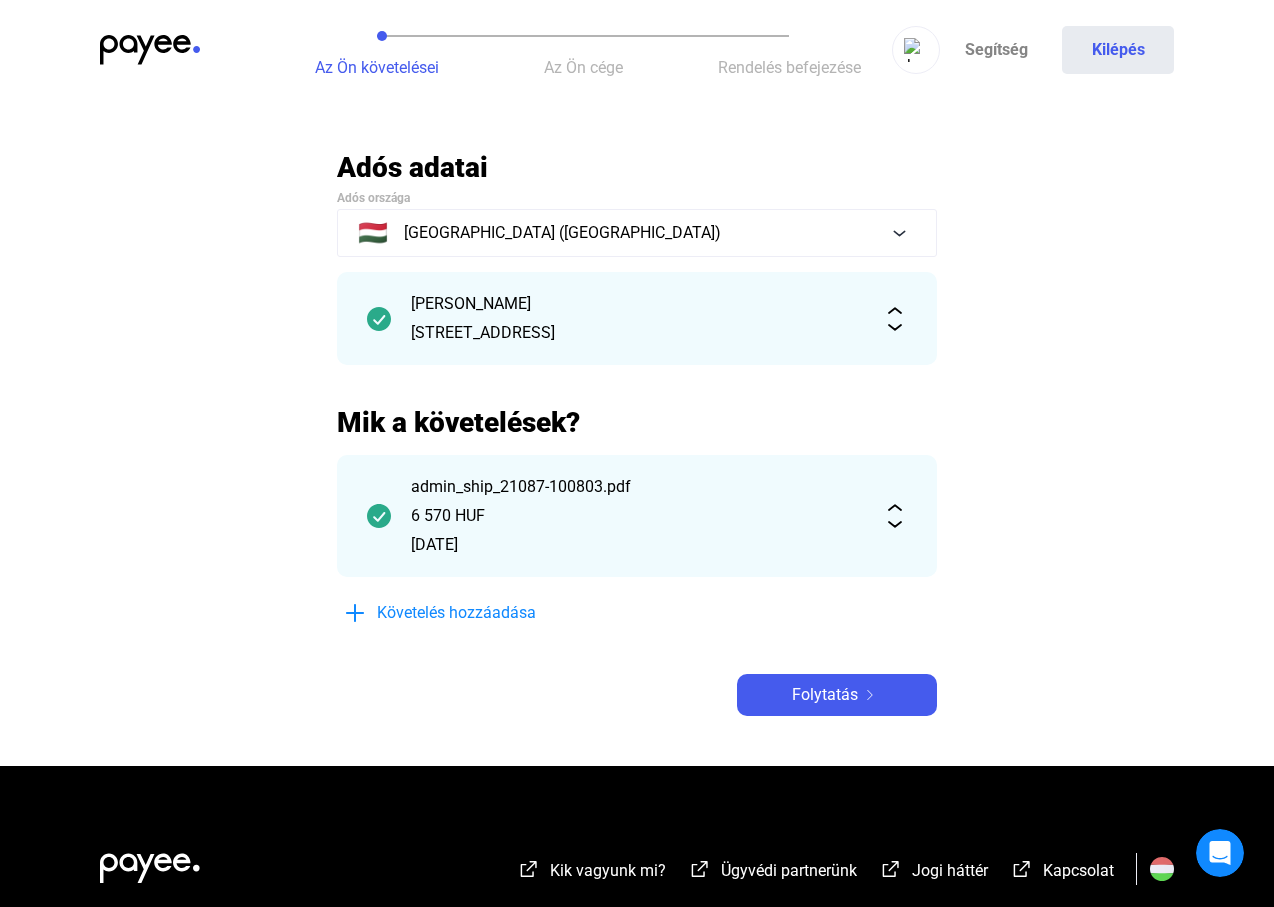 click on "admin_ship_21087-100803.pdf   6 570 HUF  [DATE]" 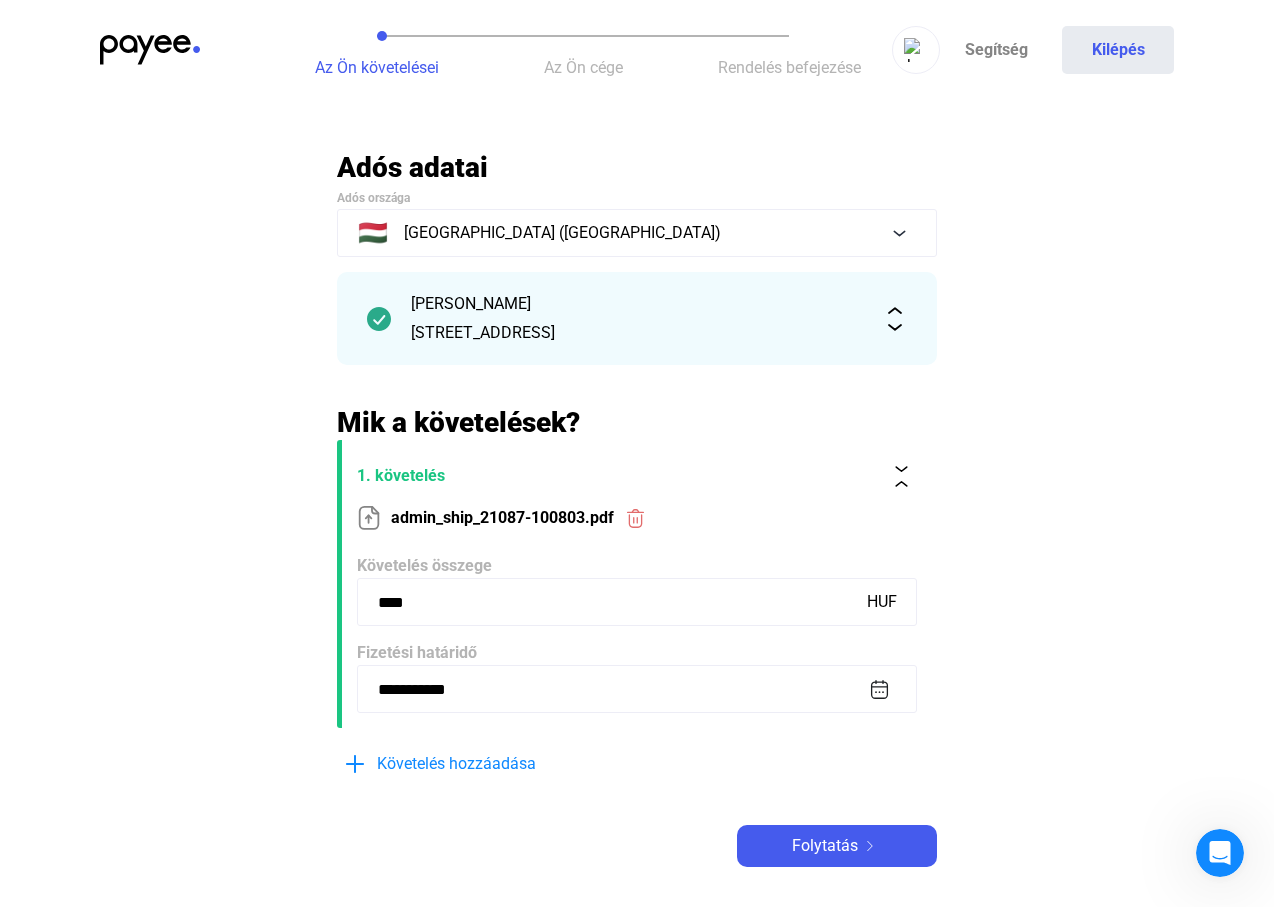 click on "****" 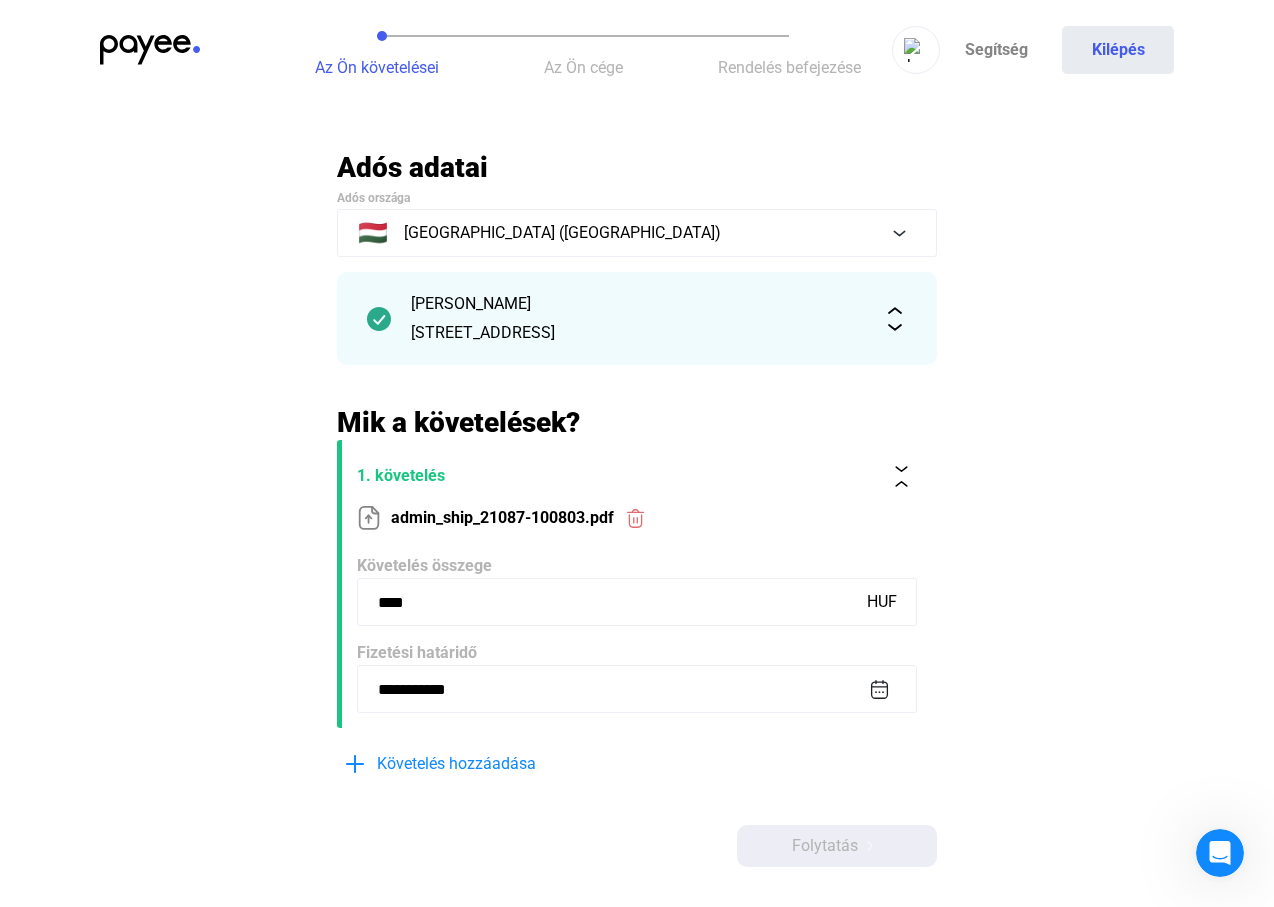 type on "****" 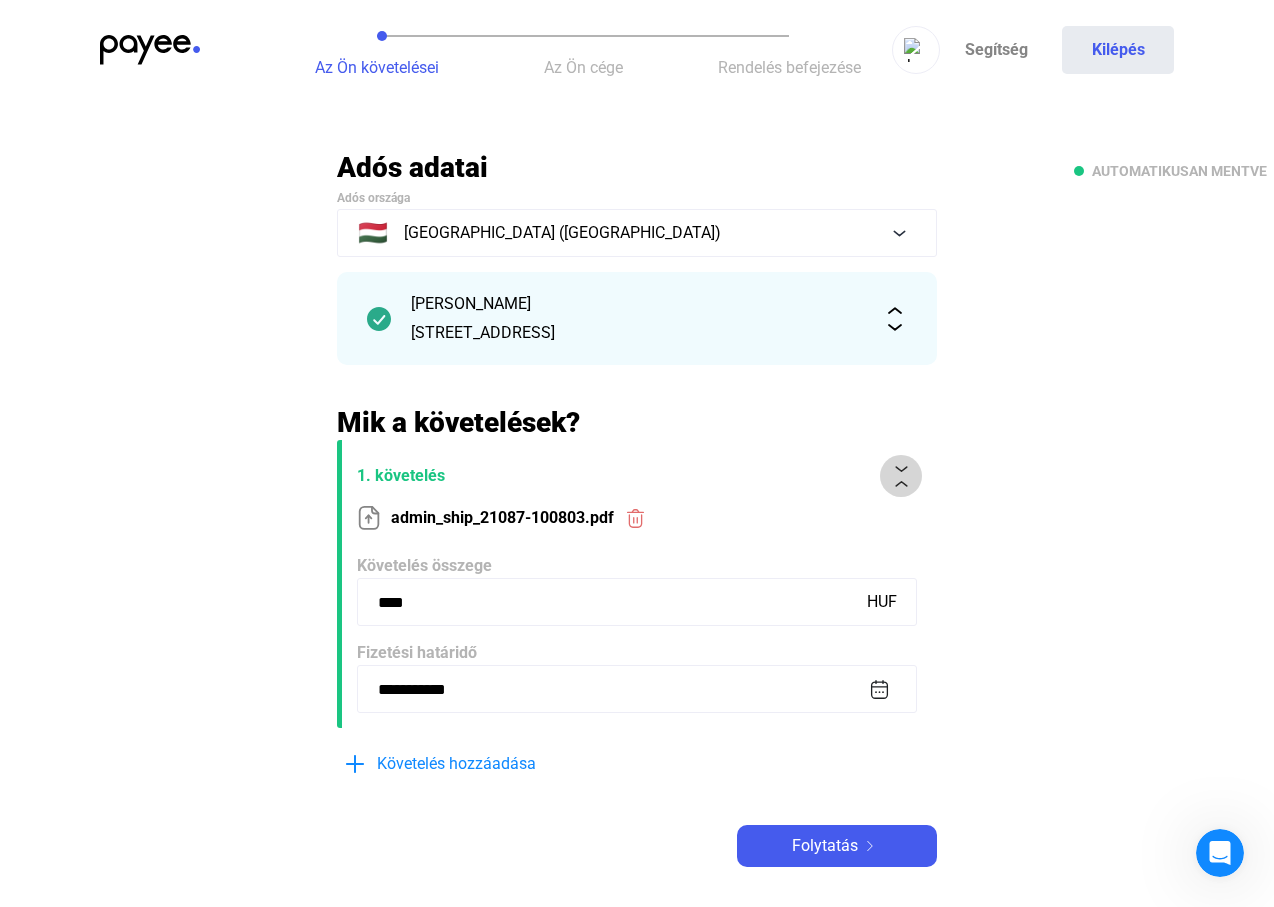 click 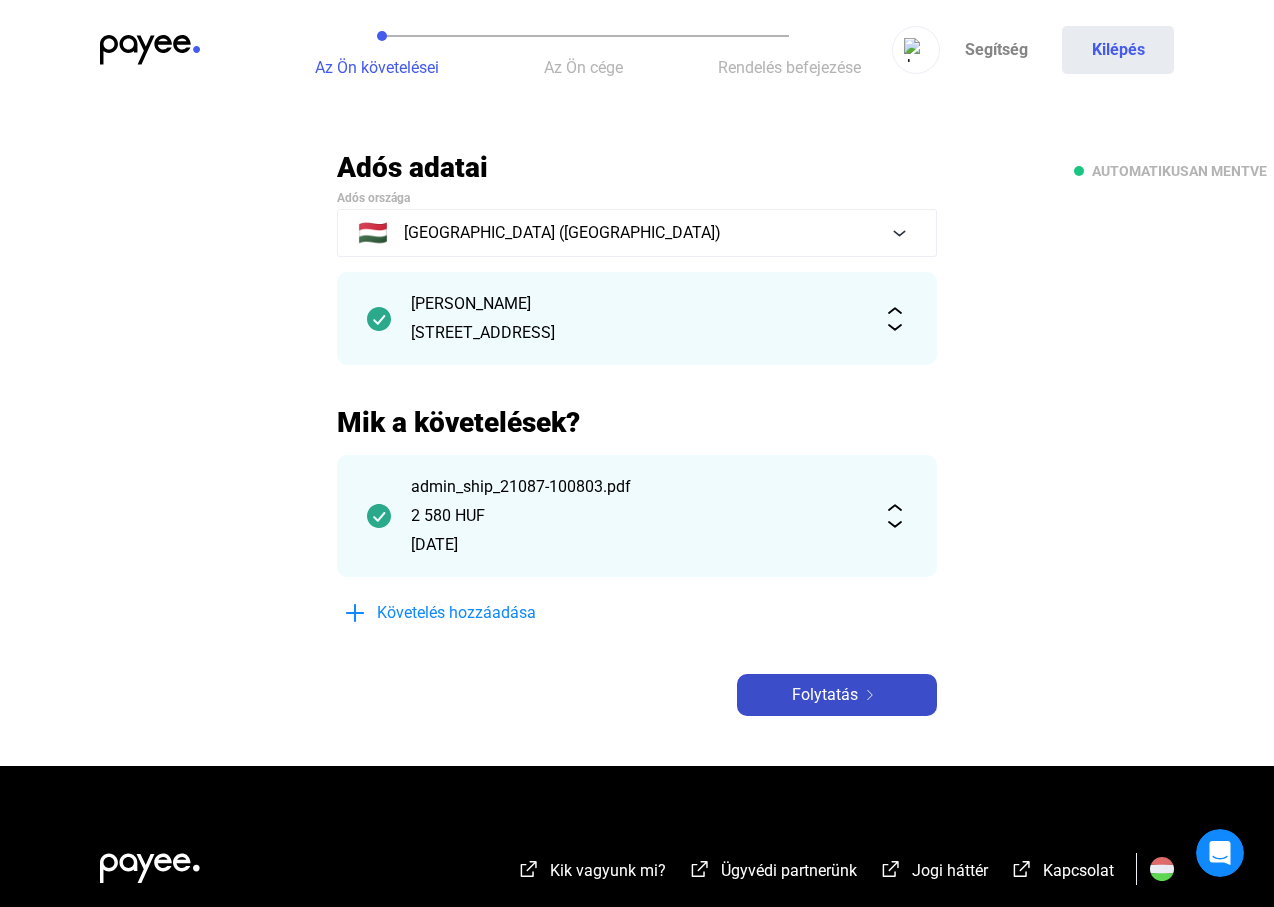 click on "Folytatás" 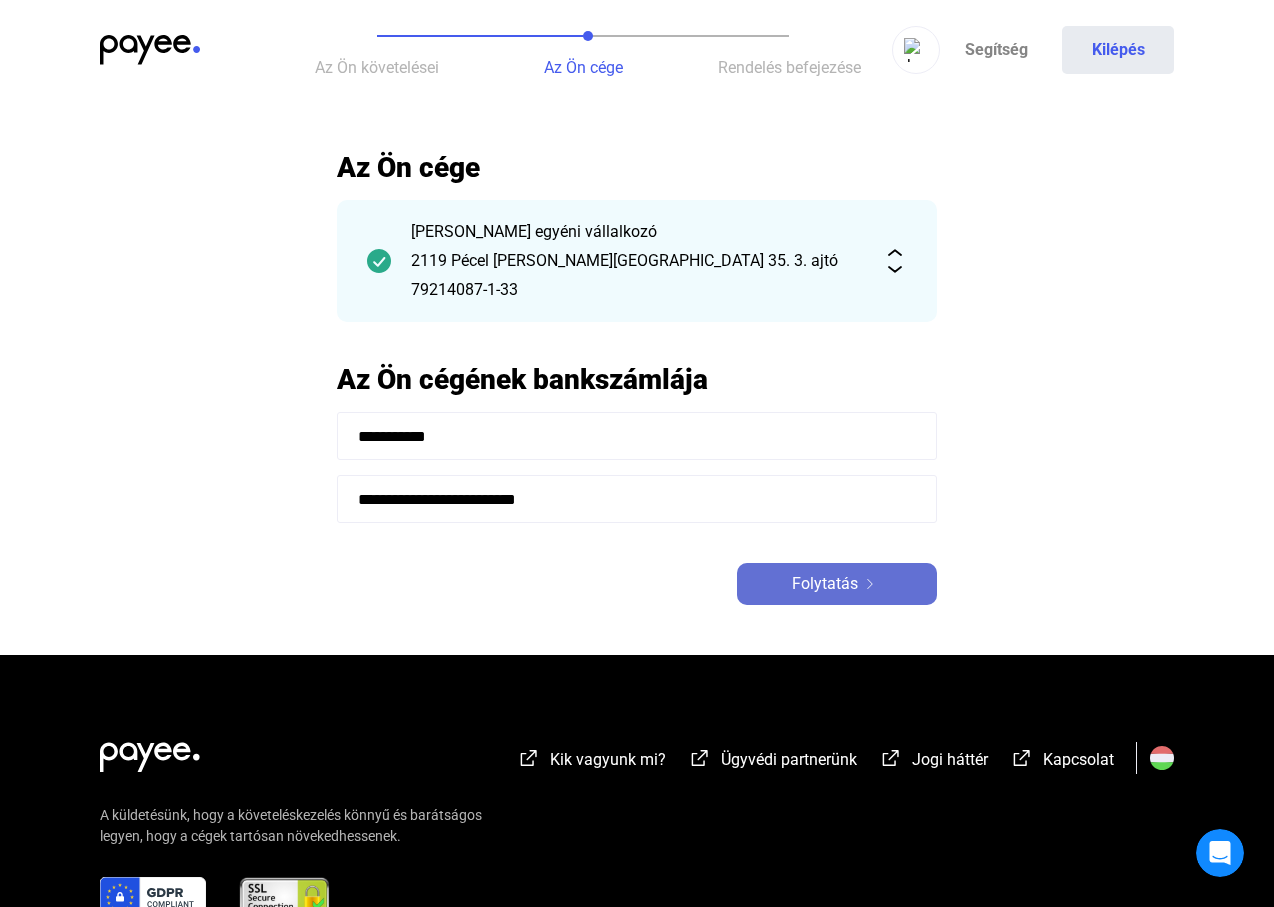 click on "Folytatás" 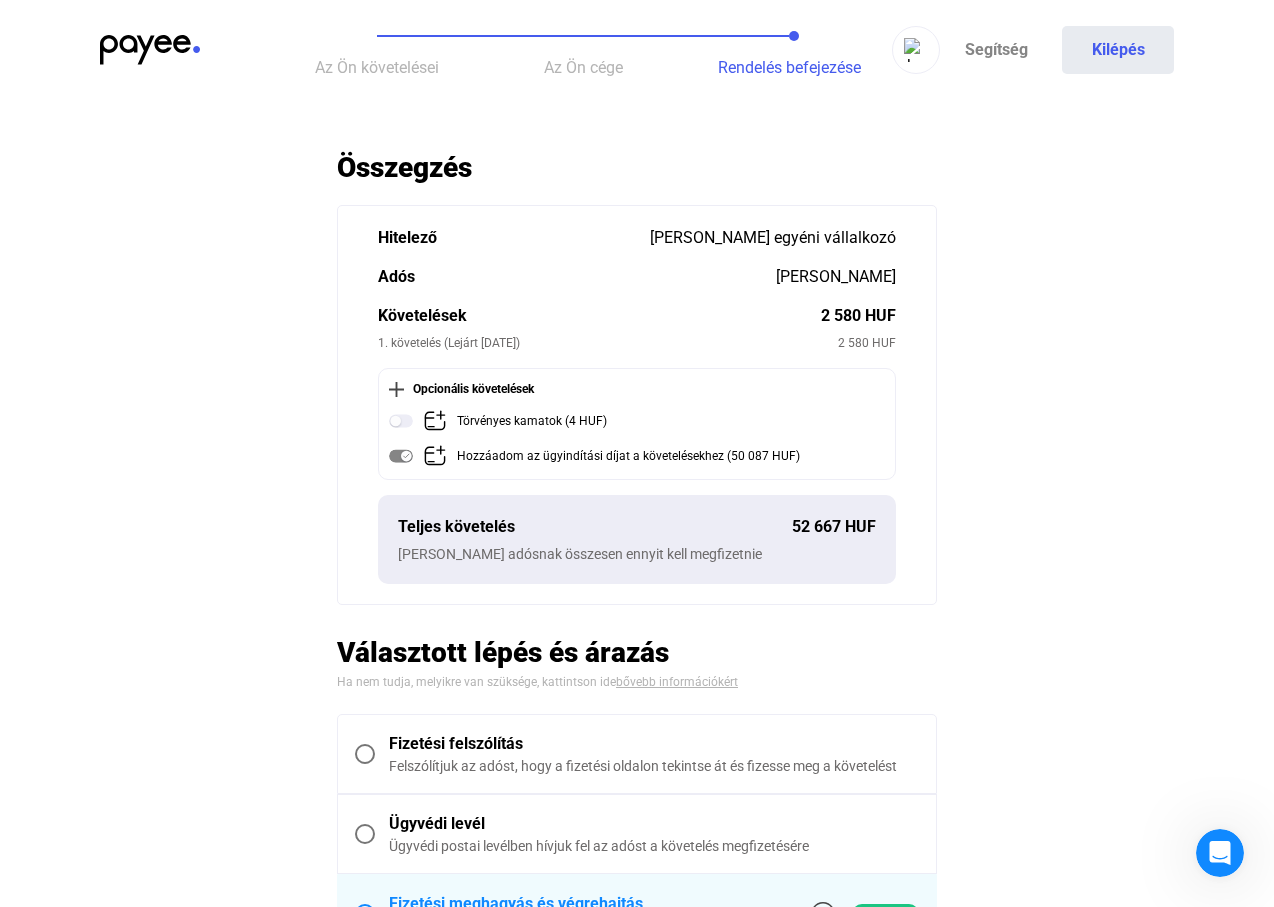 click on "Fizetési felszólítás" at bounding box center [654, 744] 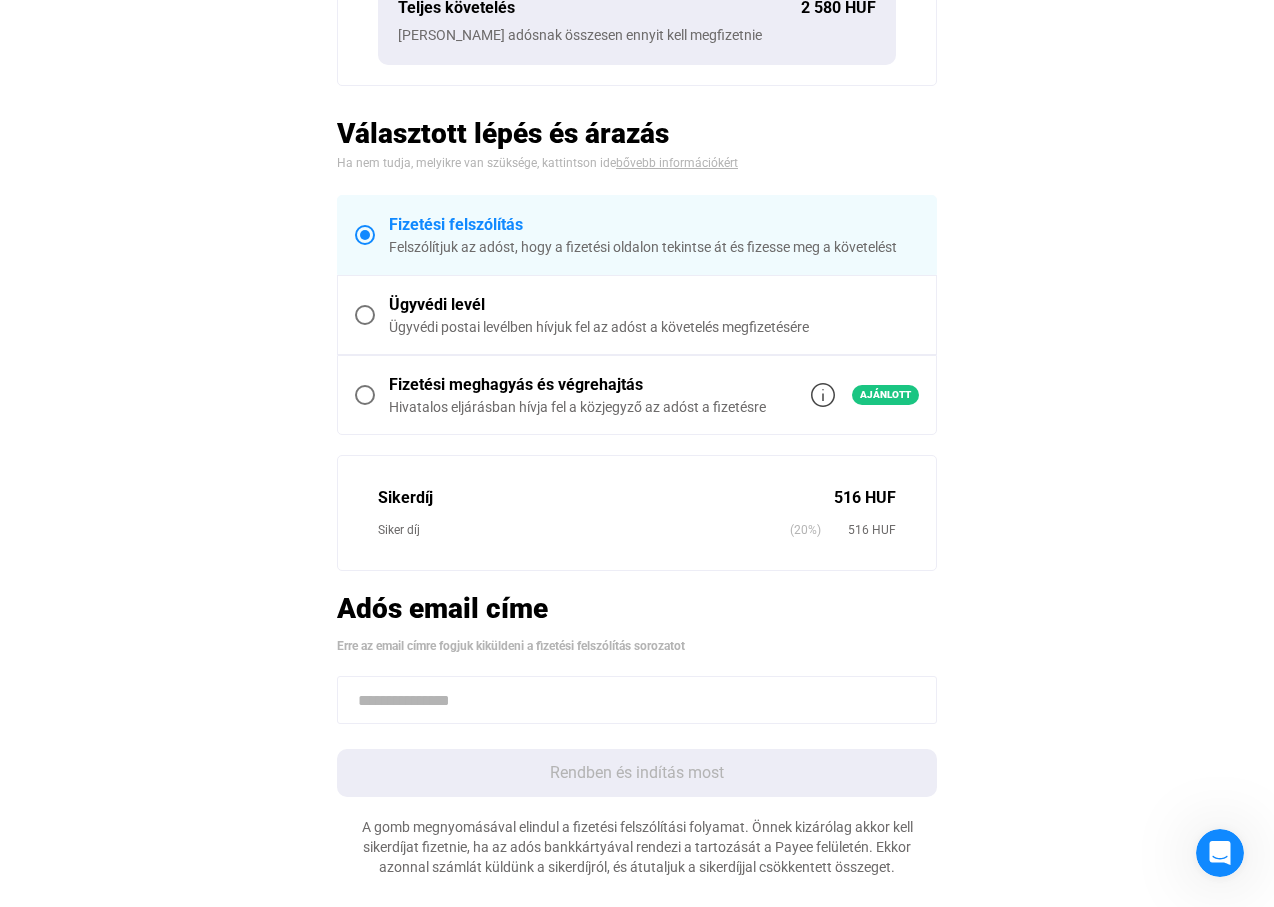 scroll, scrollTop: 400, scrollLeft: 0, axis: vertical 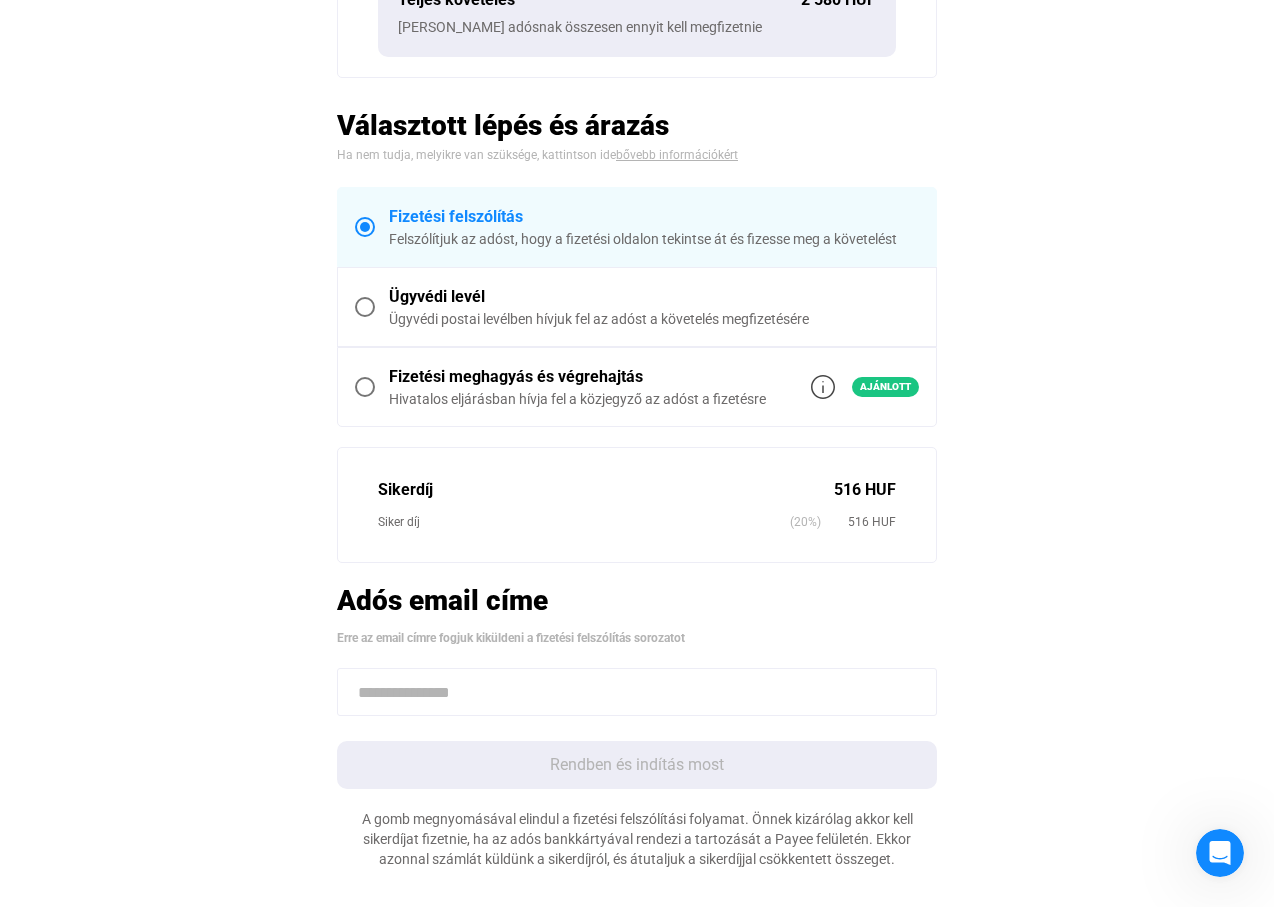click 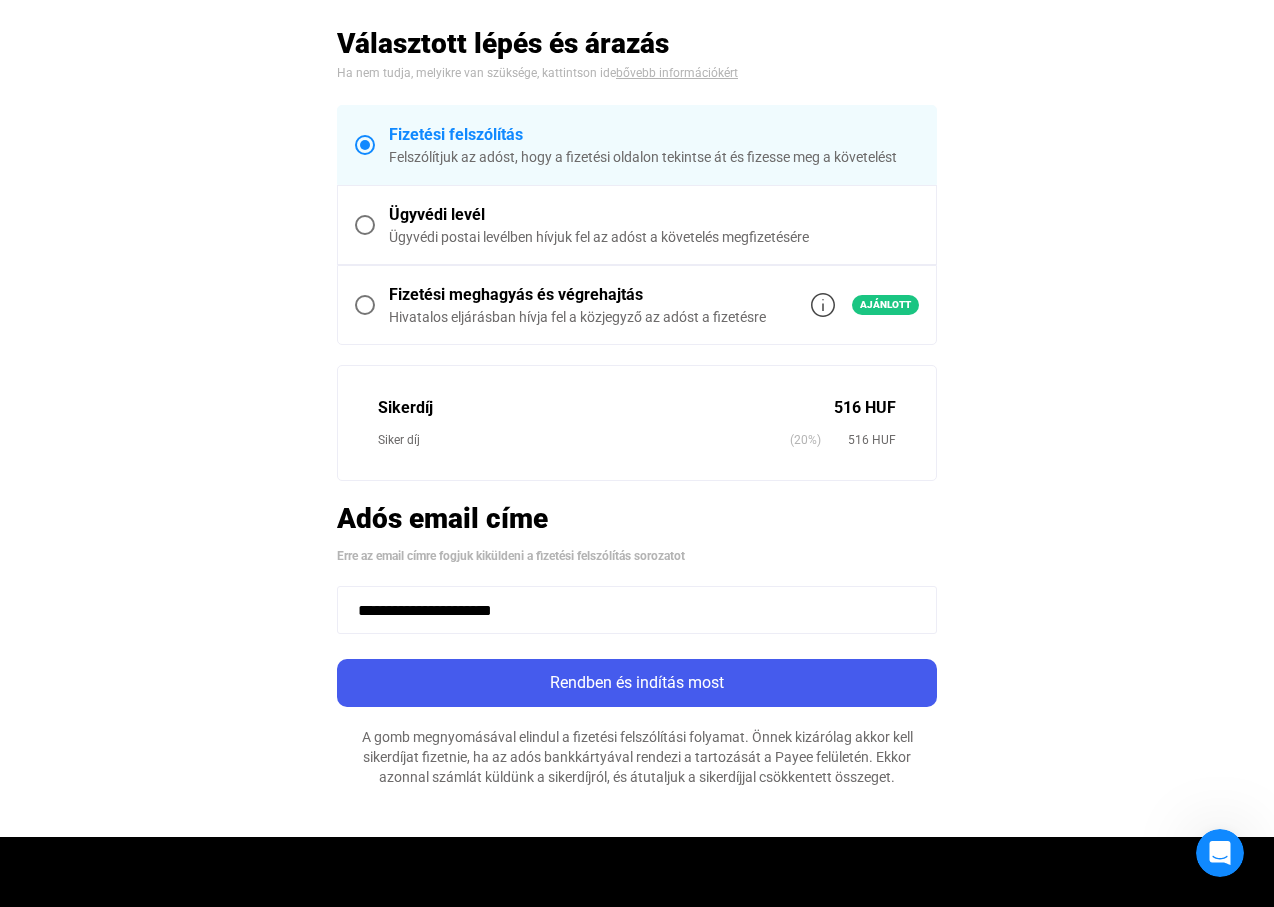 scroll, scrollTop: 600, scrollLeft: 0, axis: vertical 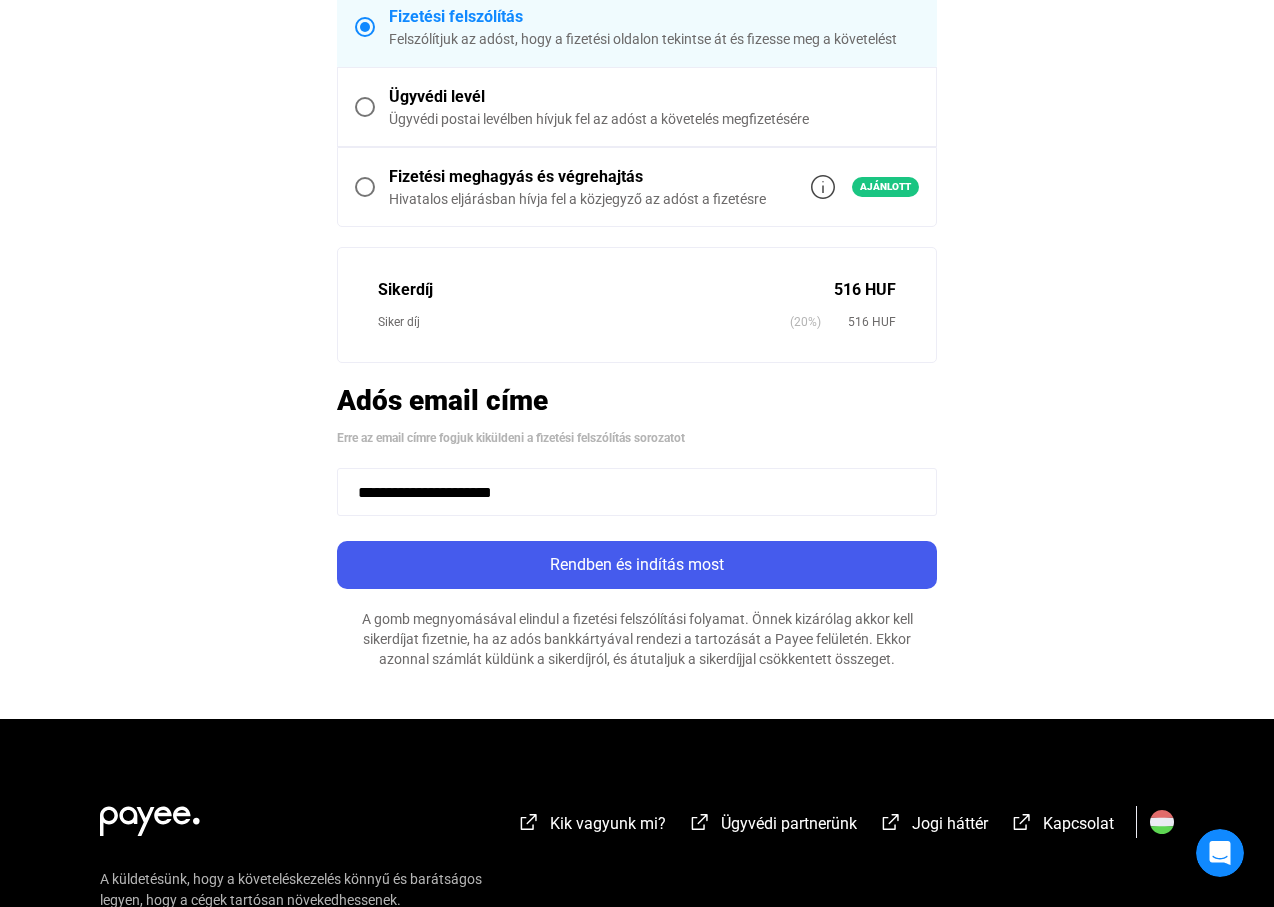 type on "**********" 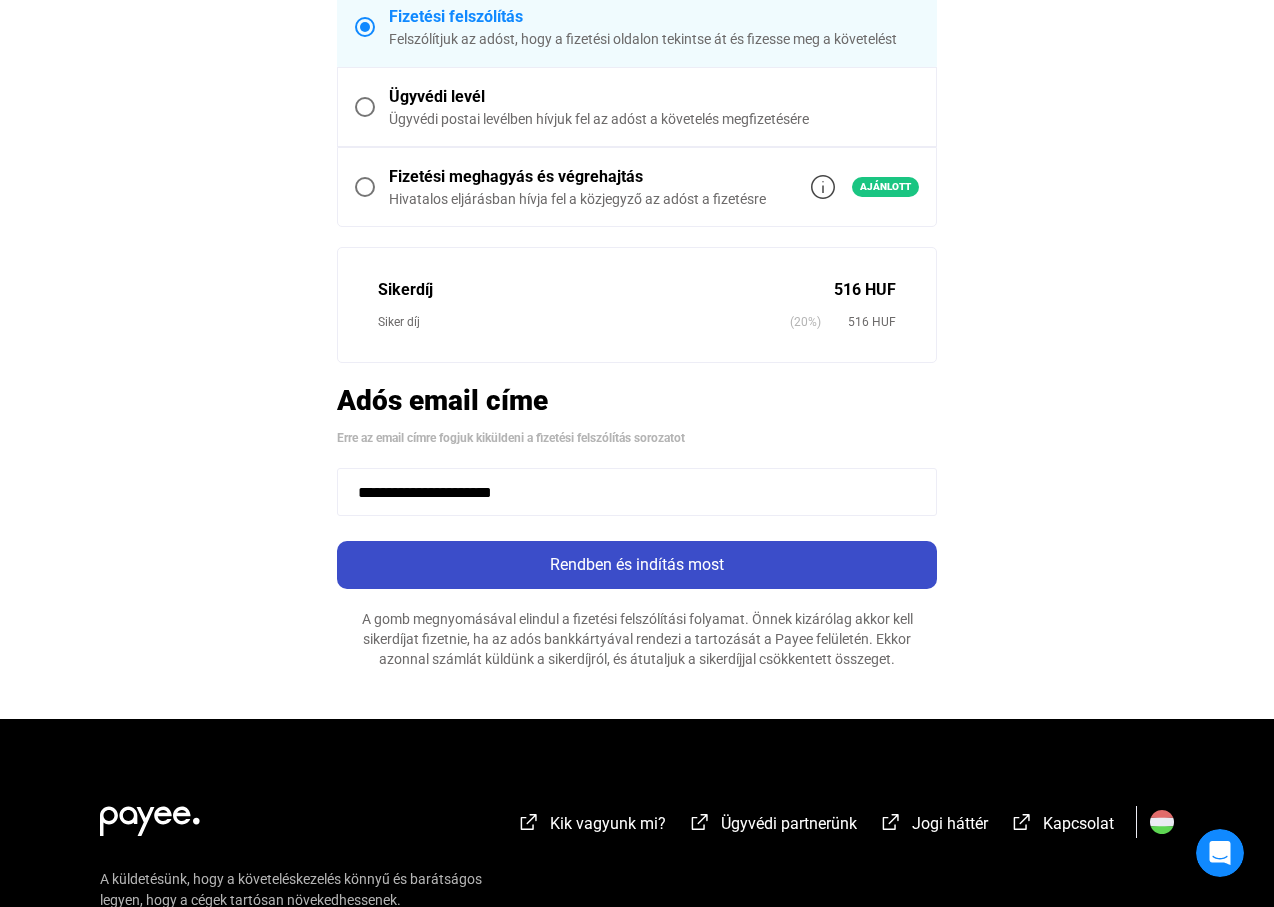 click on "Rendben és indítás most" 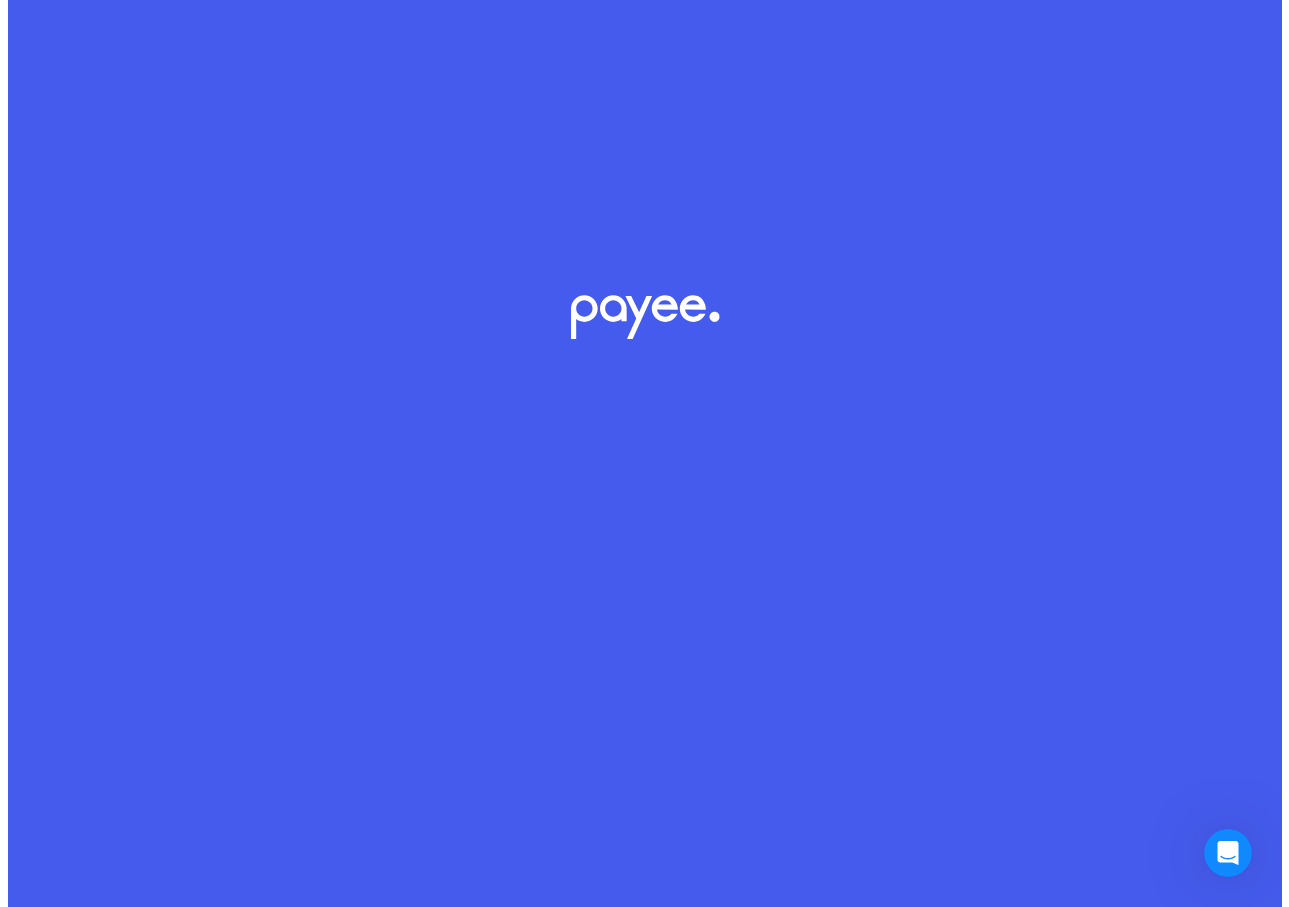 scroll, scrollTop: 0, scrollLeft: 0, axis: both 